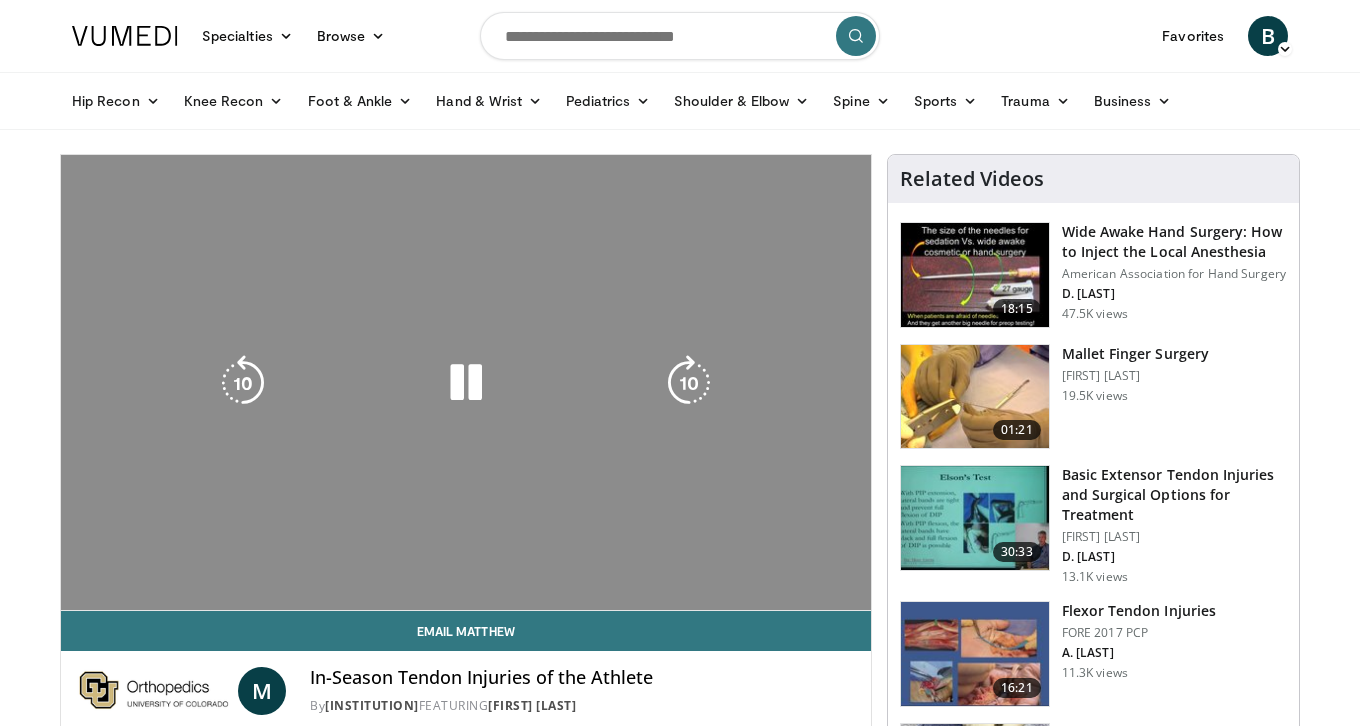 scroll, scrollTop: 0, scrollLeft: 0, axis: both 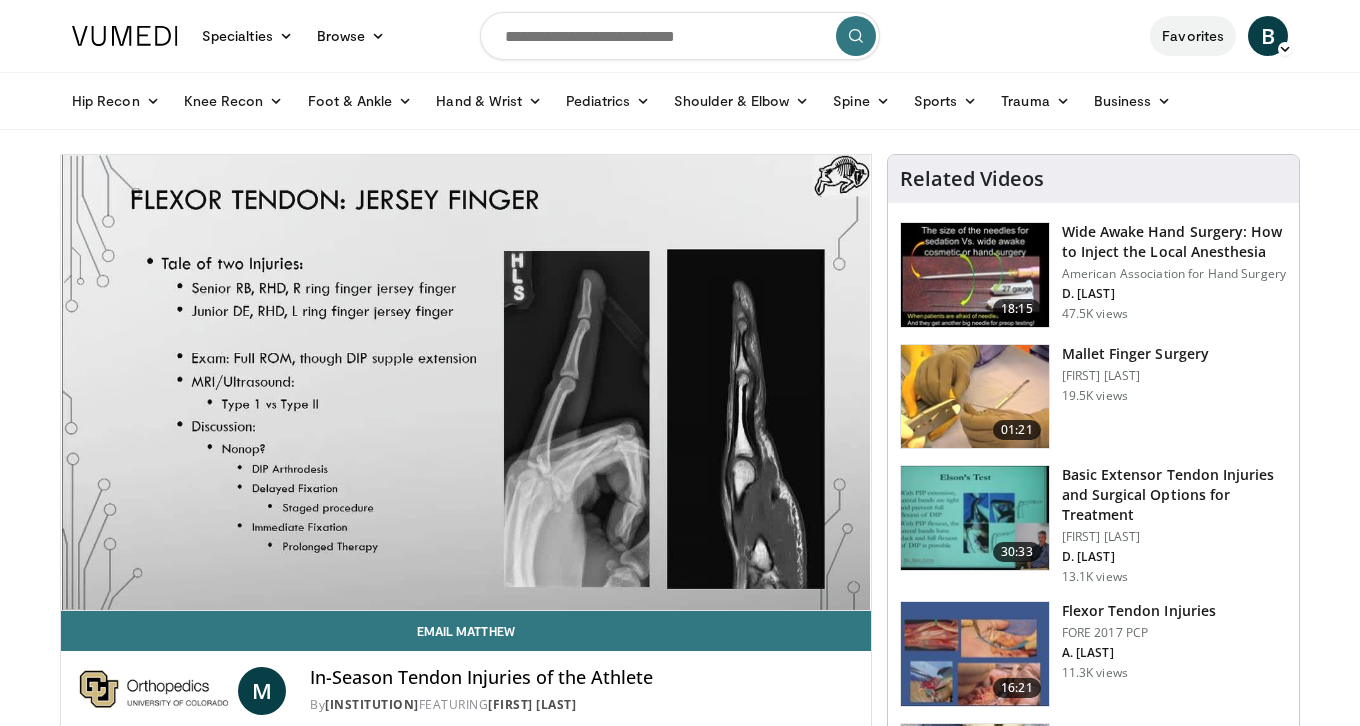 click on "Favorites" at bounding box center [1193, 36] 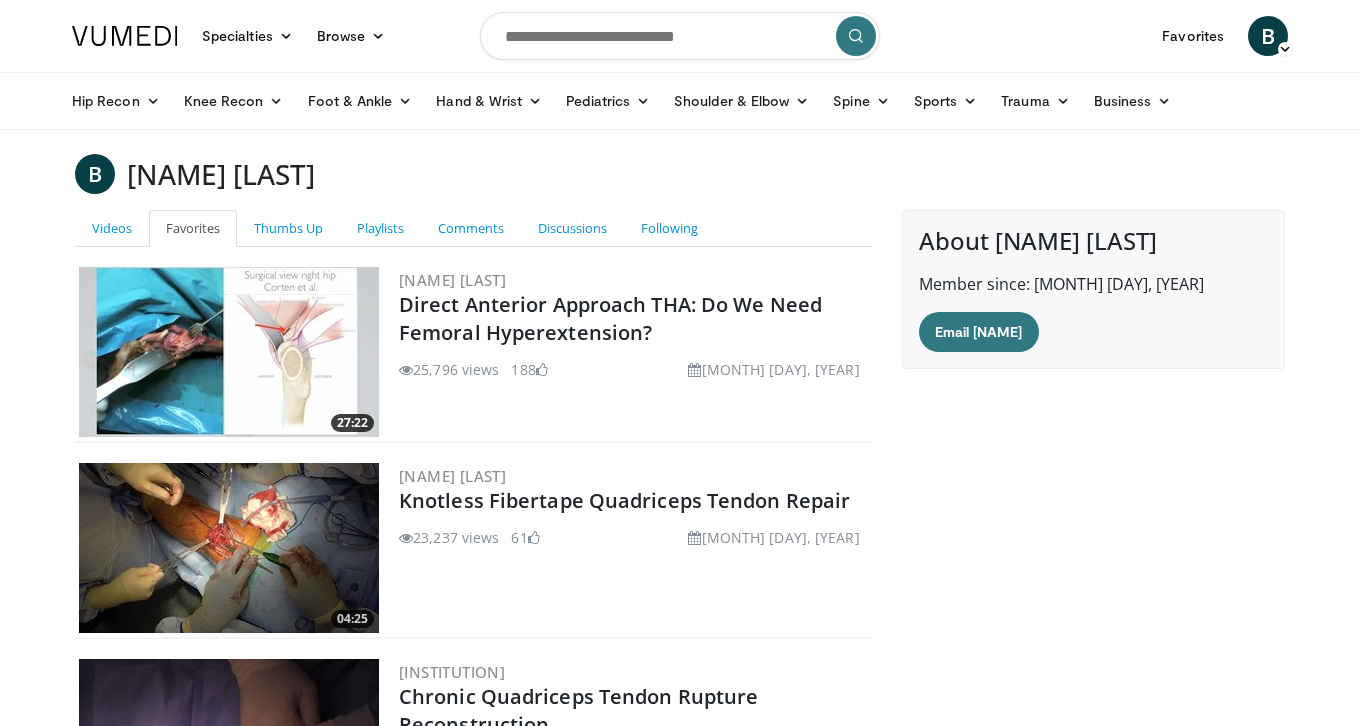 scroll, scrollTop: 0, scrollLeft: 0, axis: both 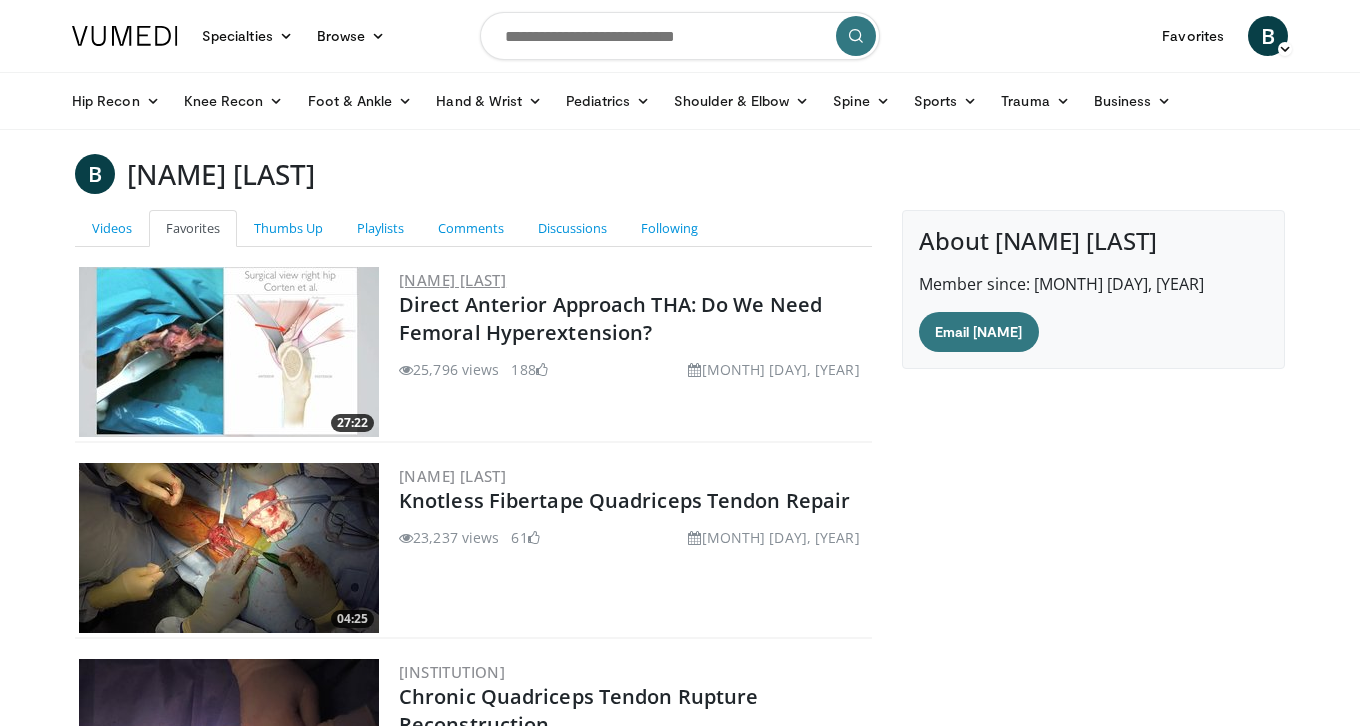 click on "[FIRST] [LAST]" at bounding box center (452, 280) 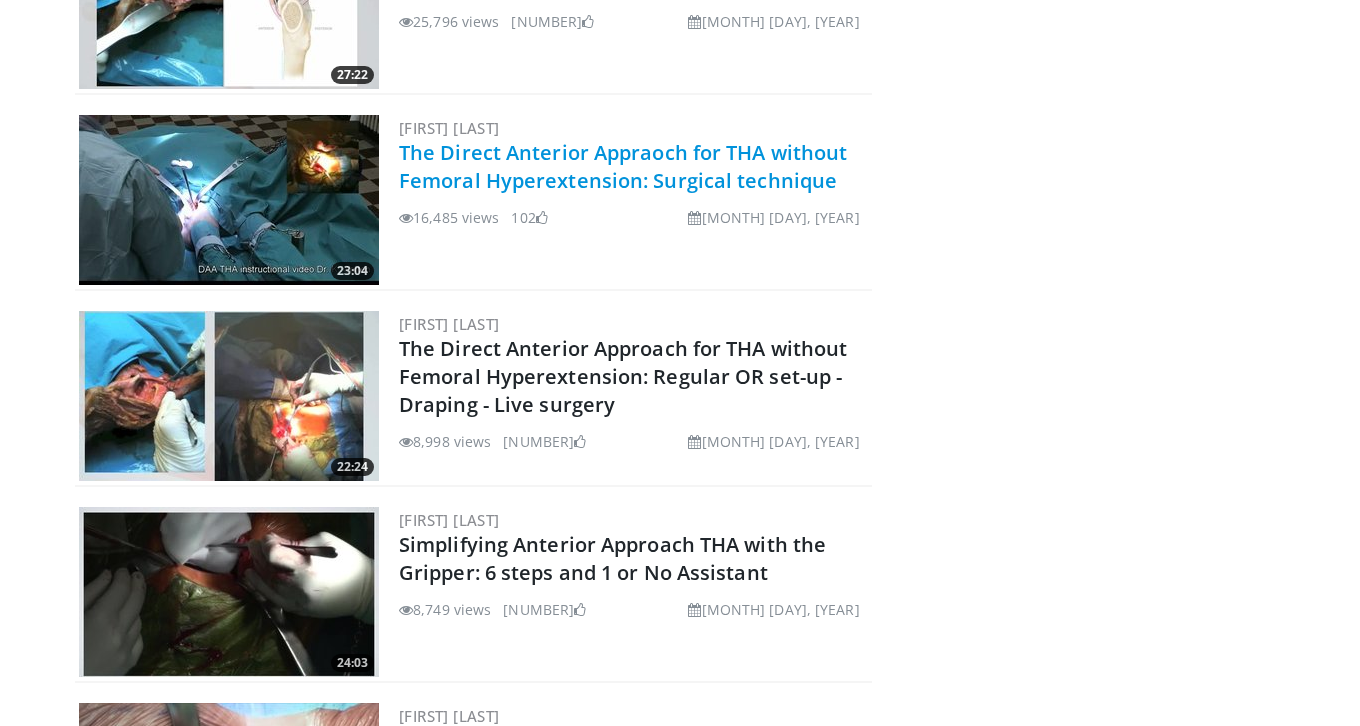 scroll, scrollTop: 558, scrollLeft: 0, axis: vertical 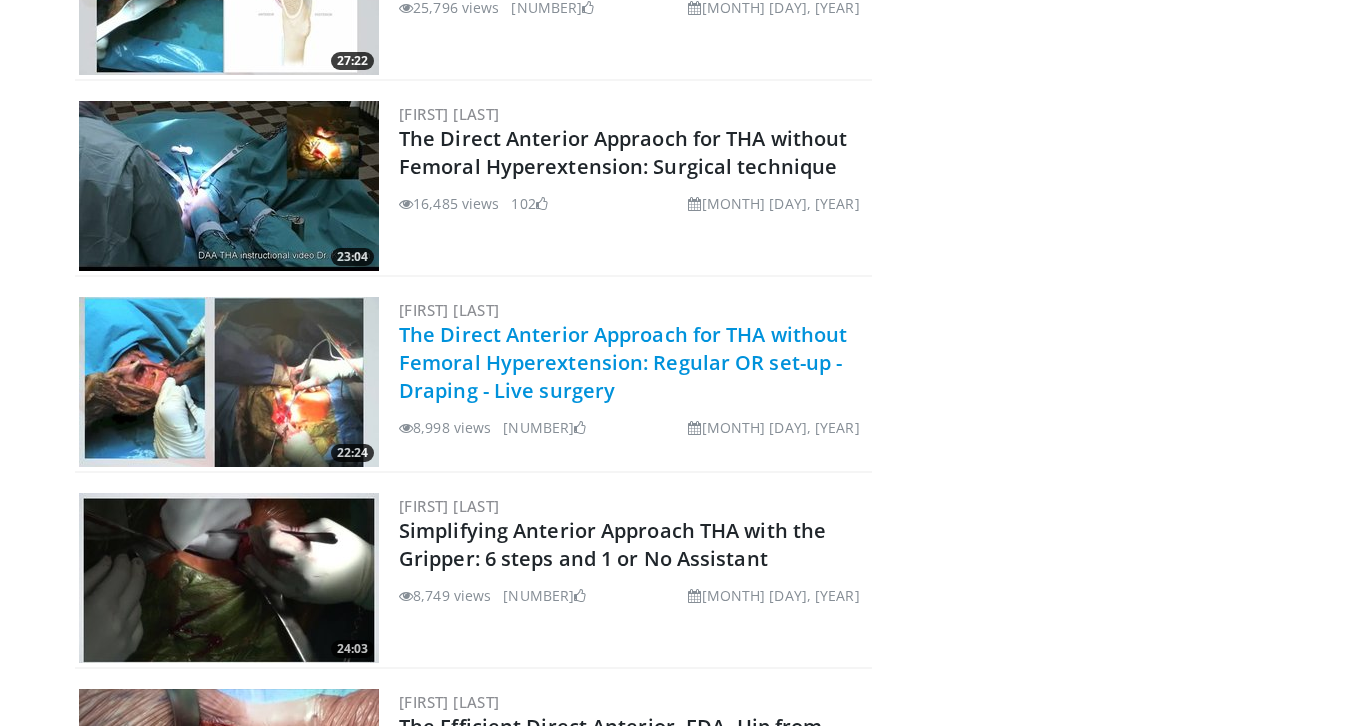 click on "The Direct Anterior Approach for THA without Femoral Hyperextension: Regular OR set-up - Draping - Live surgery" at bounding box center [623, 362] 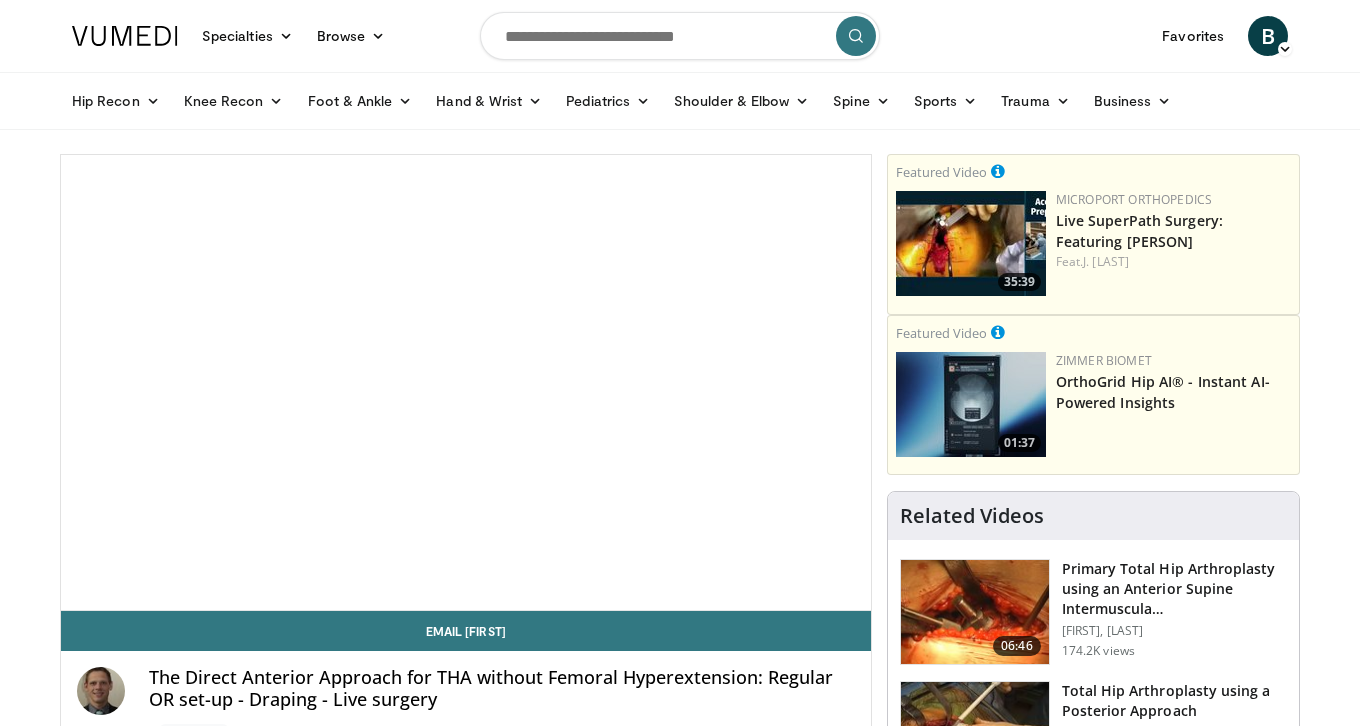 scroll, scrollTop: 0, scrollLeft: 0, axis: both 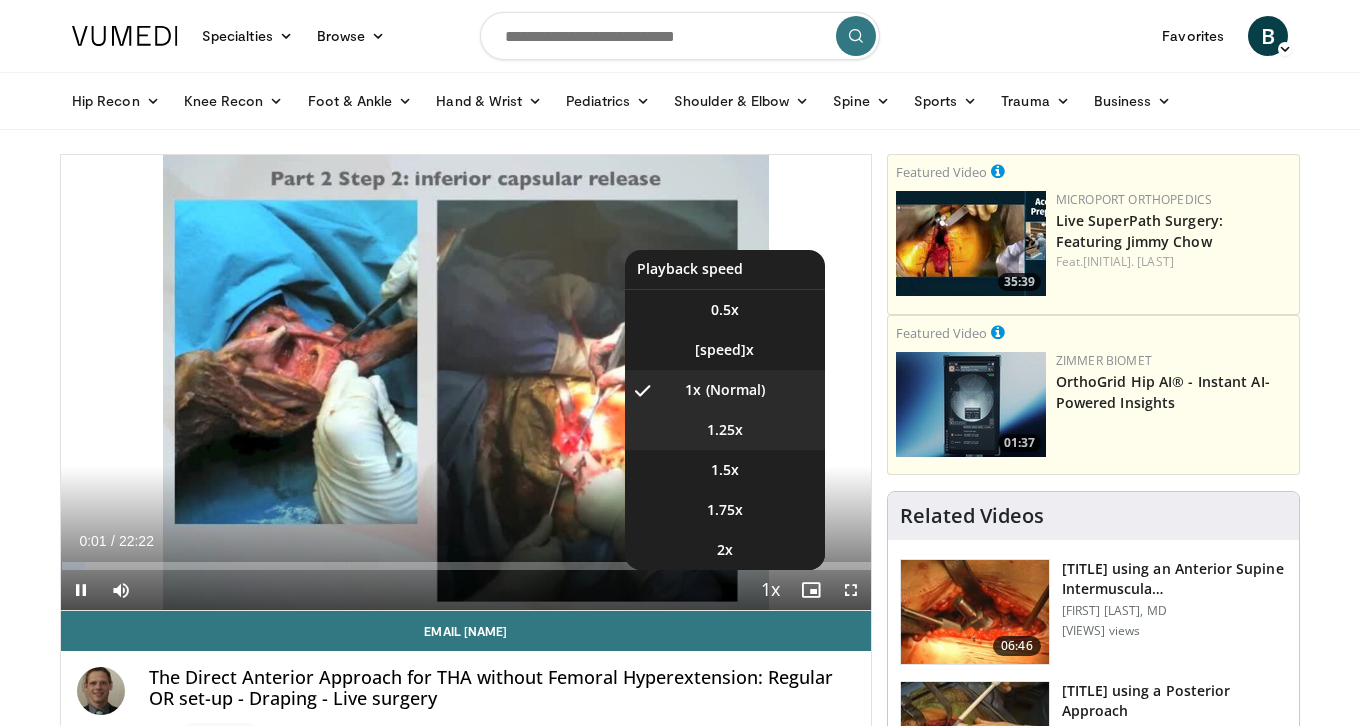 click on "1.25x" at bounding box center [725, 310] 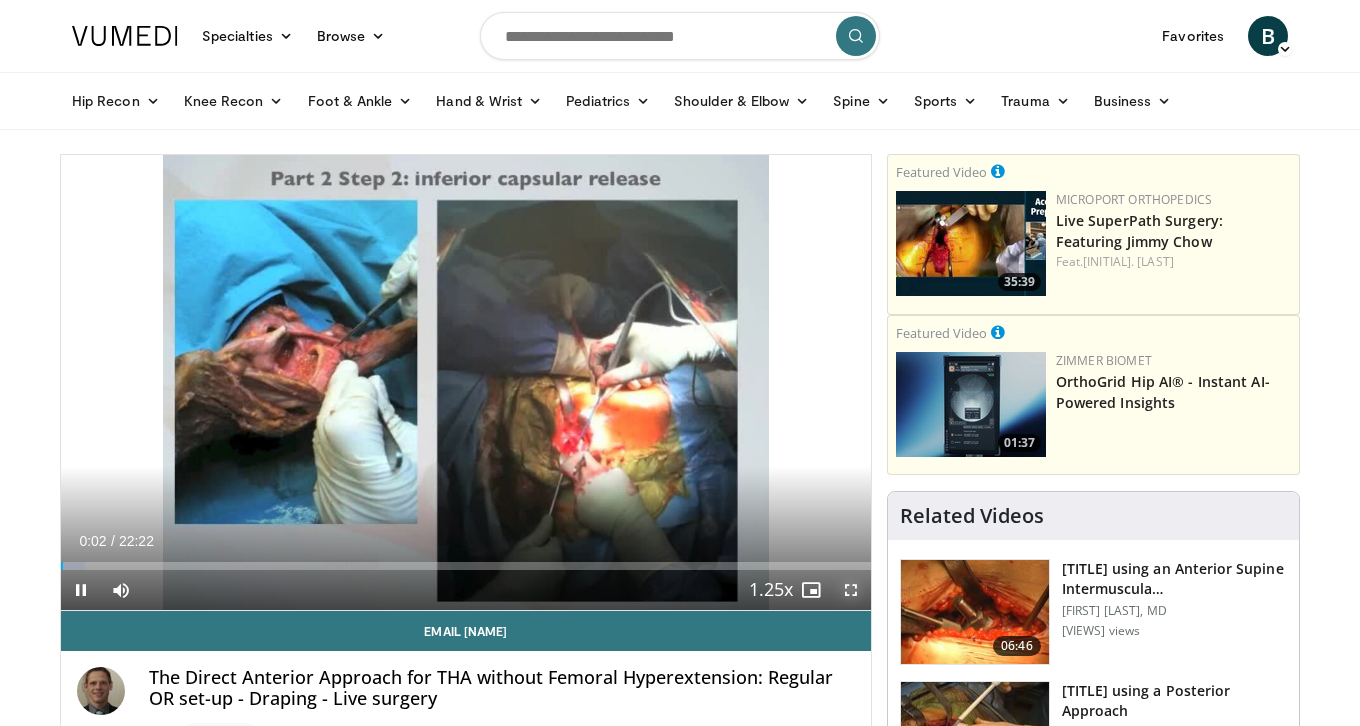 click at bounding box center [851, 590] 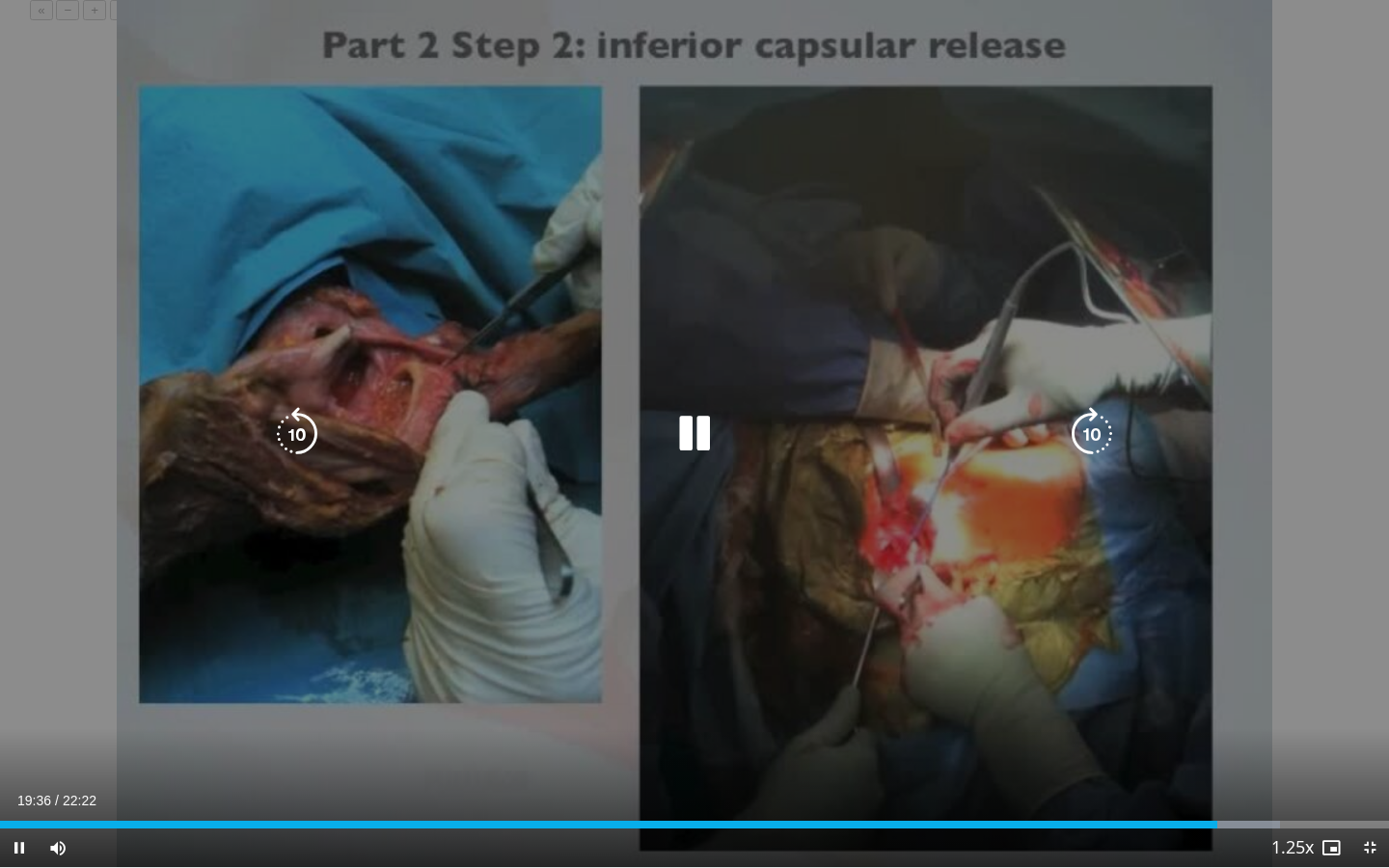 click at bounding box center (694, 434) 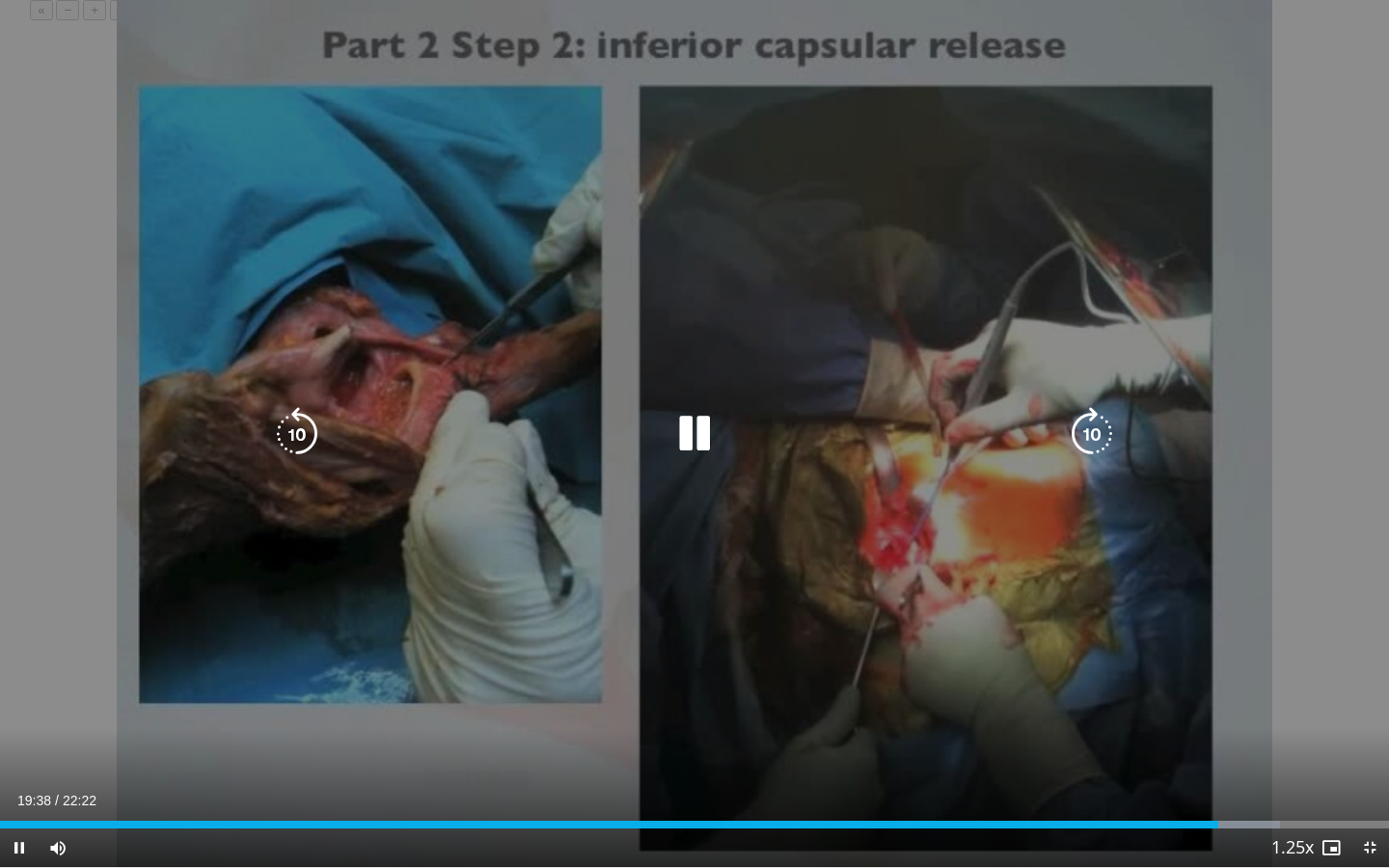 click at bounding box center [694, 434] 